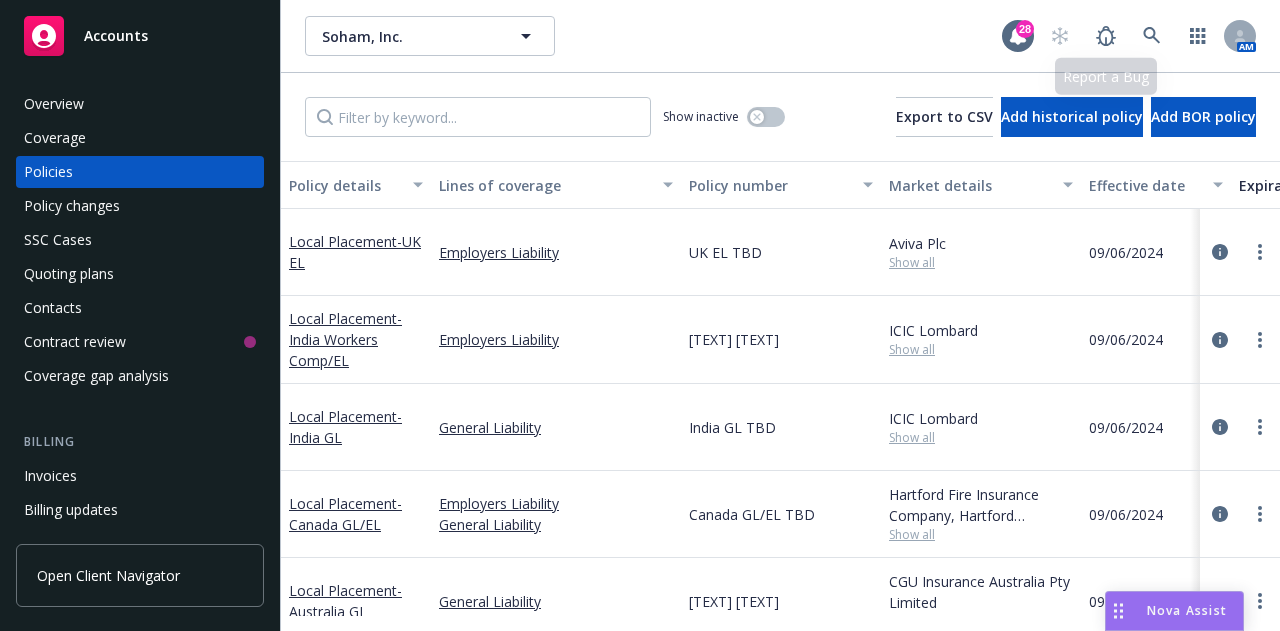 scroll, scrollTop: 0, scrollLeft: 0, axis: both 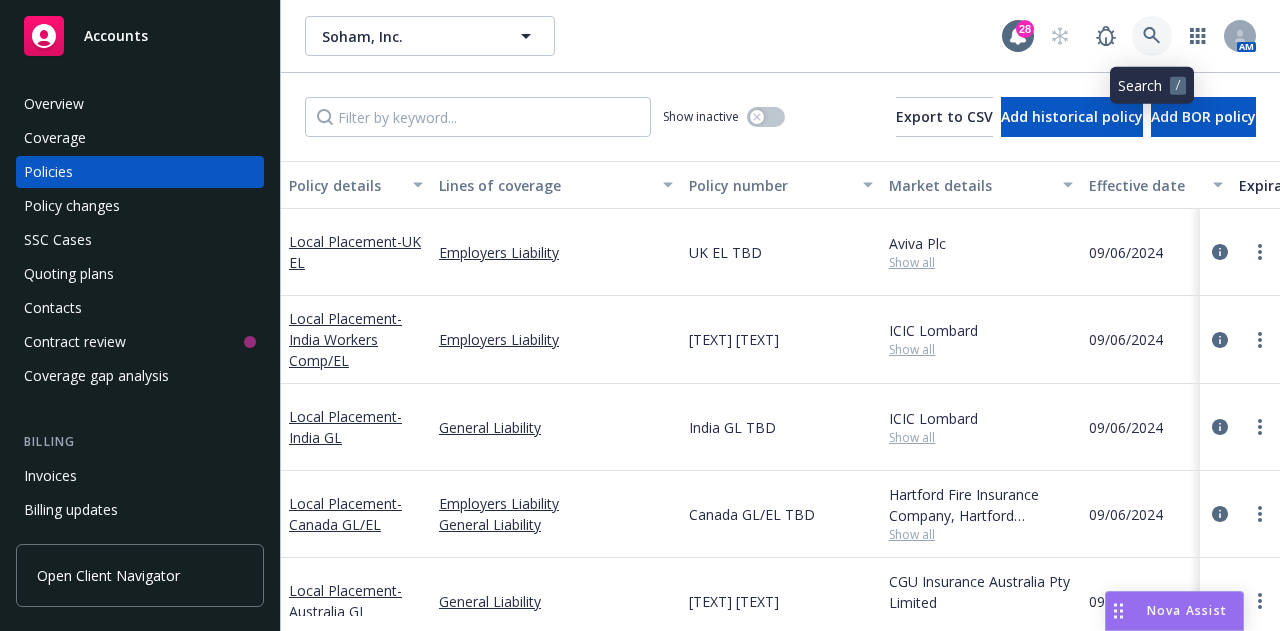 click 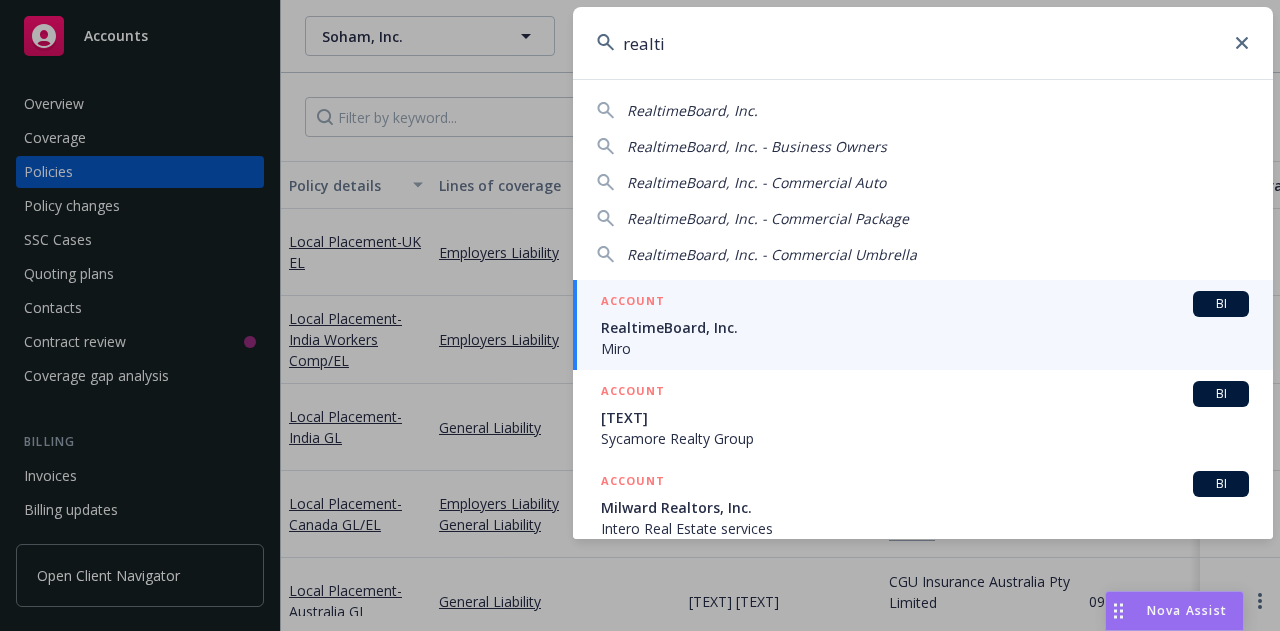 type on "realti" 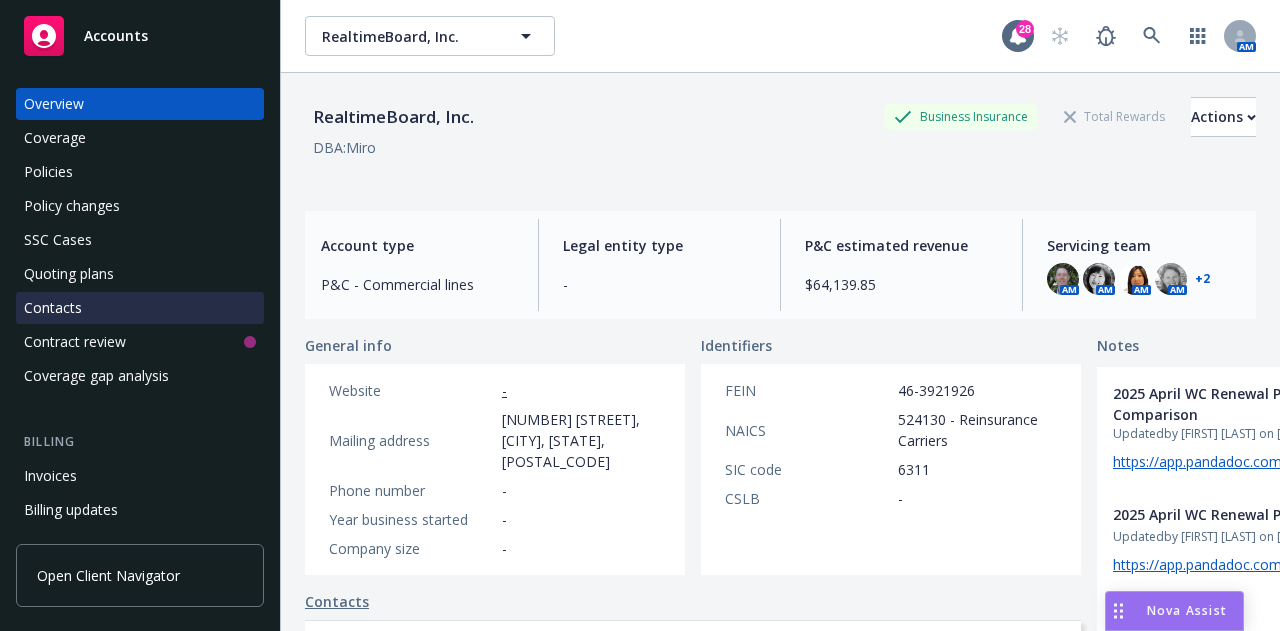 click on "Contacts" at bounding box center [140, 308] 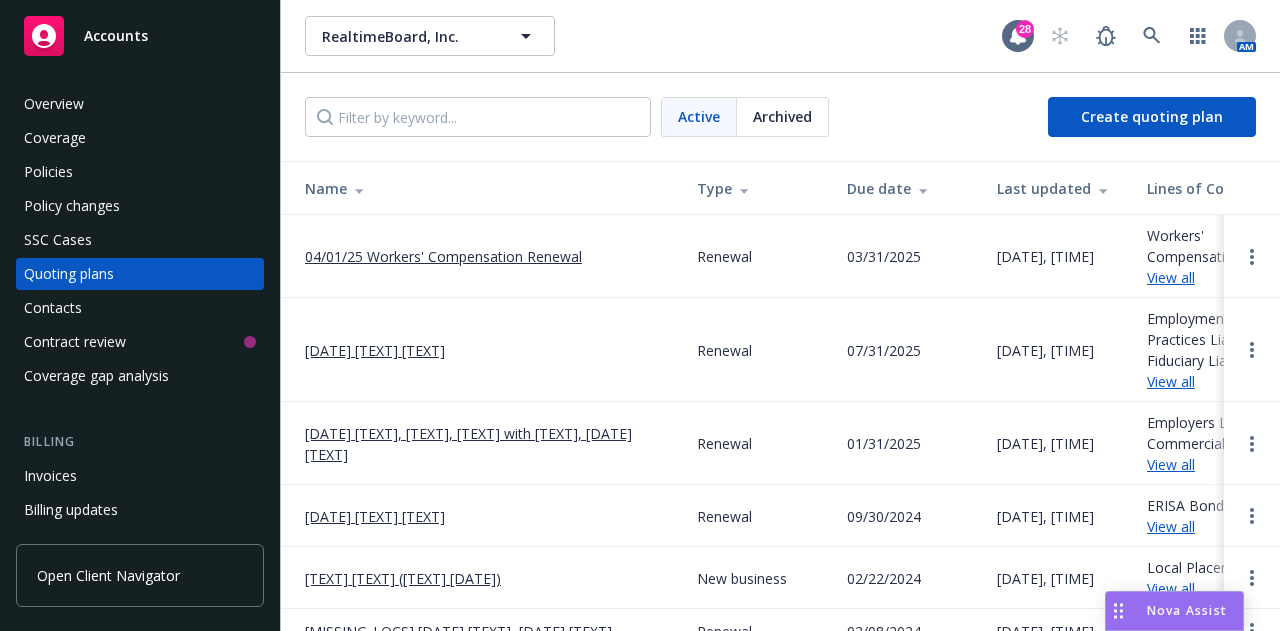 click on "[DATE] [TEXT] [TEXT]" at bounding box center [375, 350] 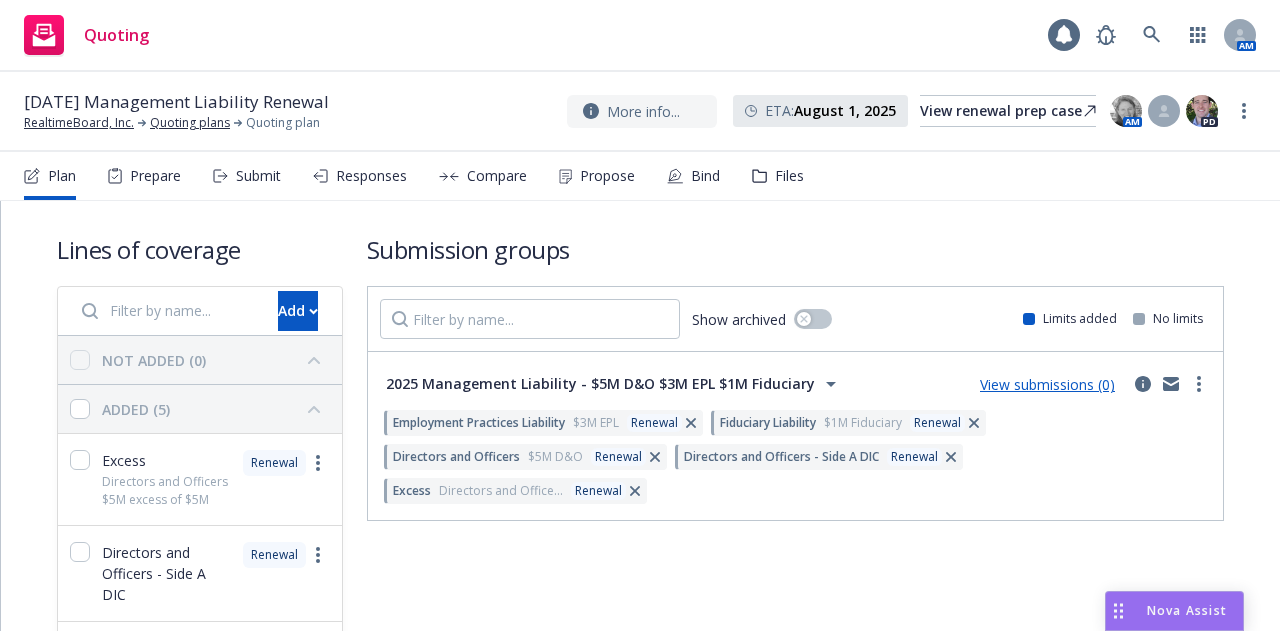 scroll, scrollTop: 0, scrollLeft: 0, axis: both 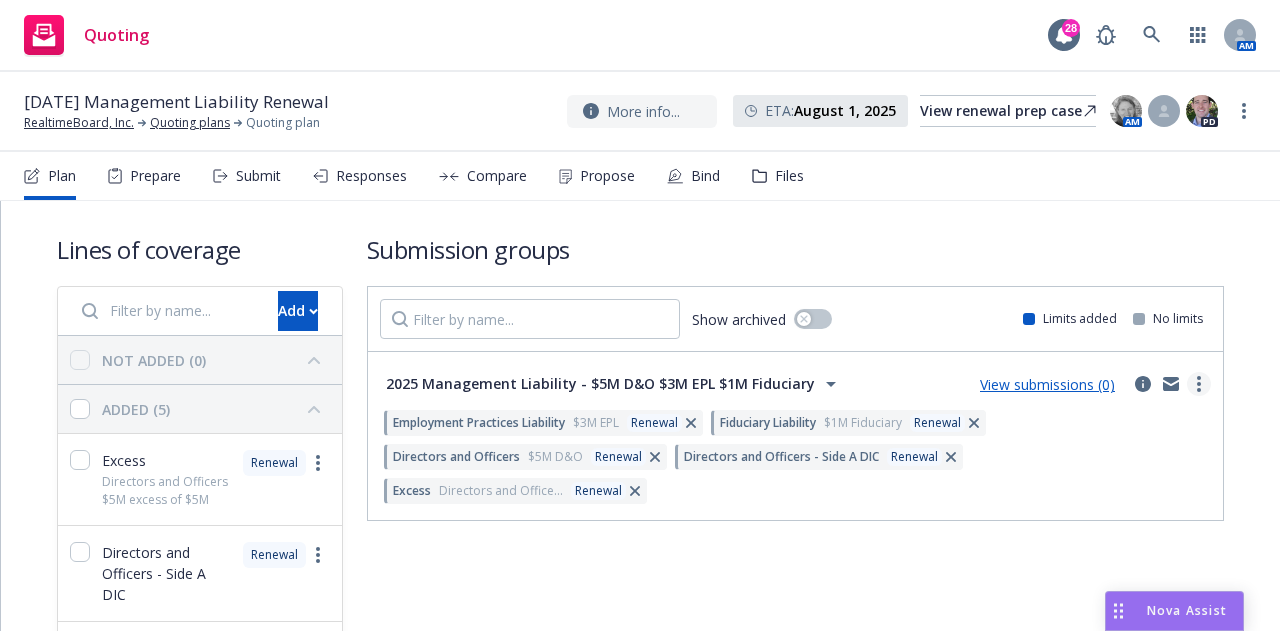 click 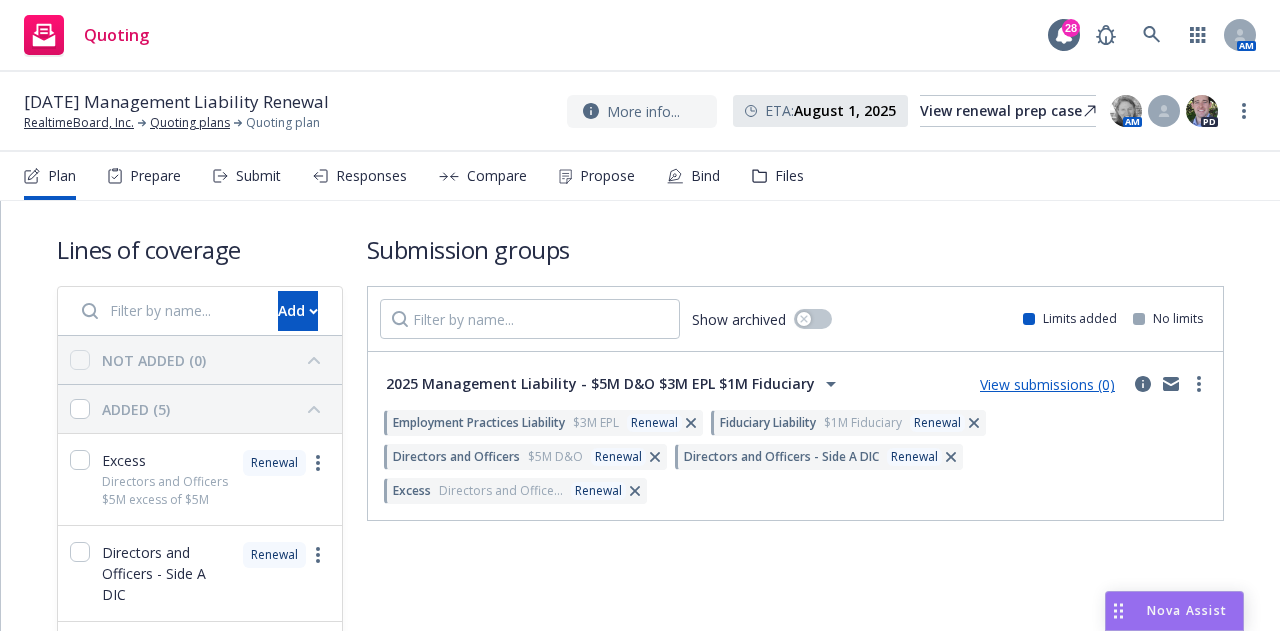 click on "View submissions (0)" at bounding box center (1047, 384) 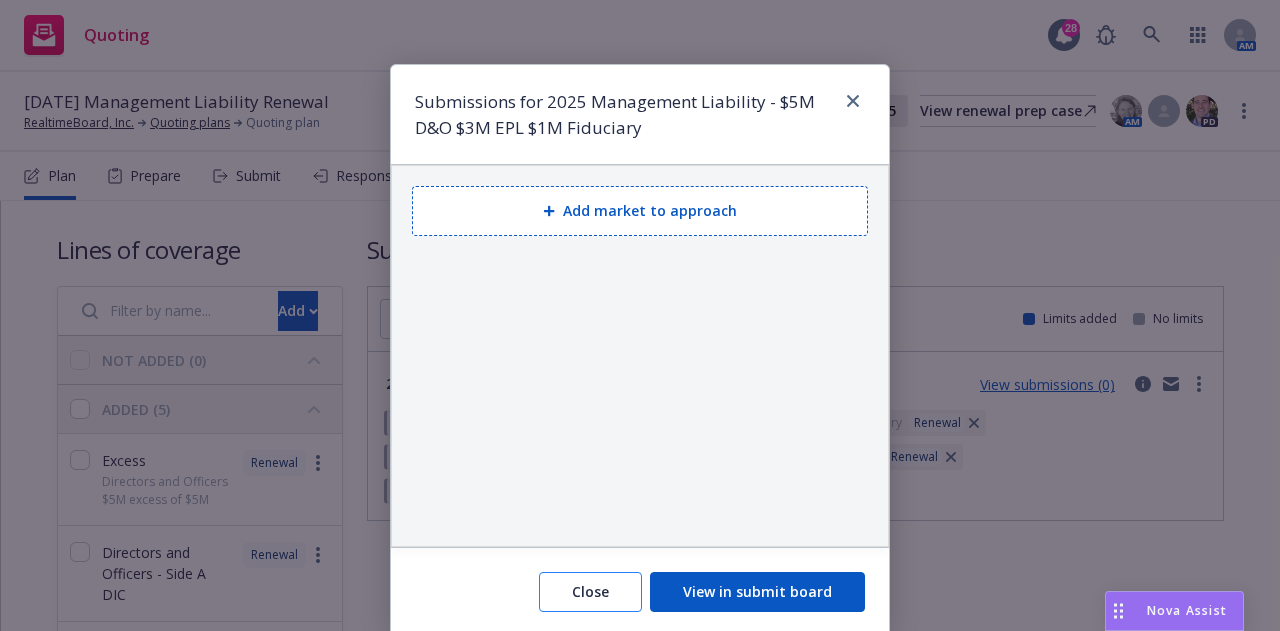 click on "Close" at bounding box center (590, 592) 